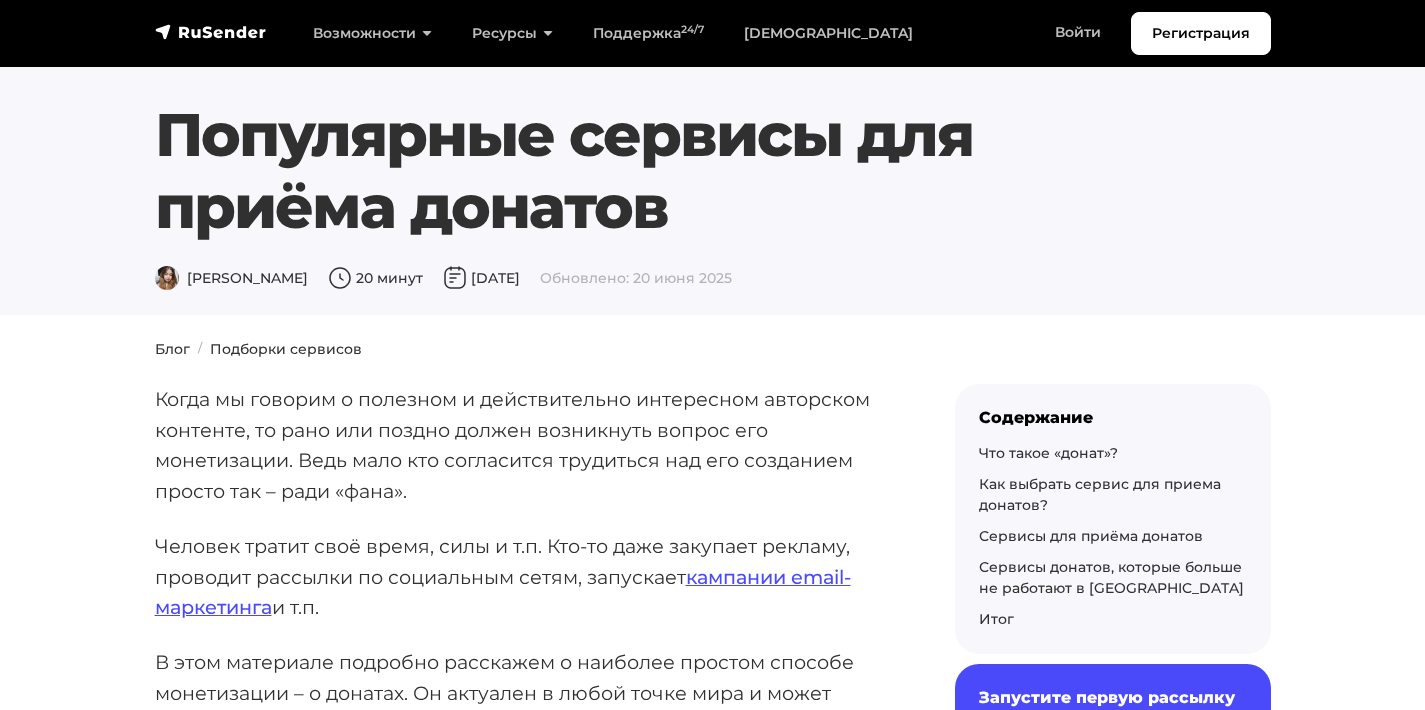 scroll, scrollTop: 0, scrollLeft: 0, axis: both 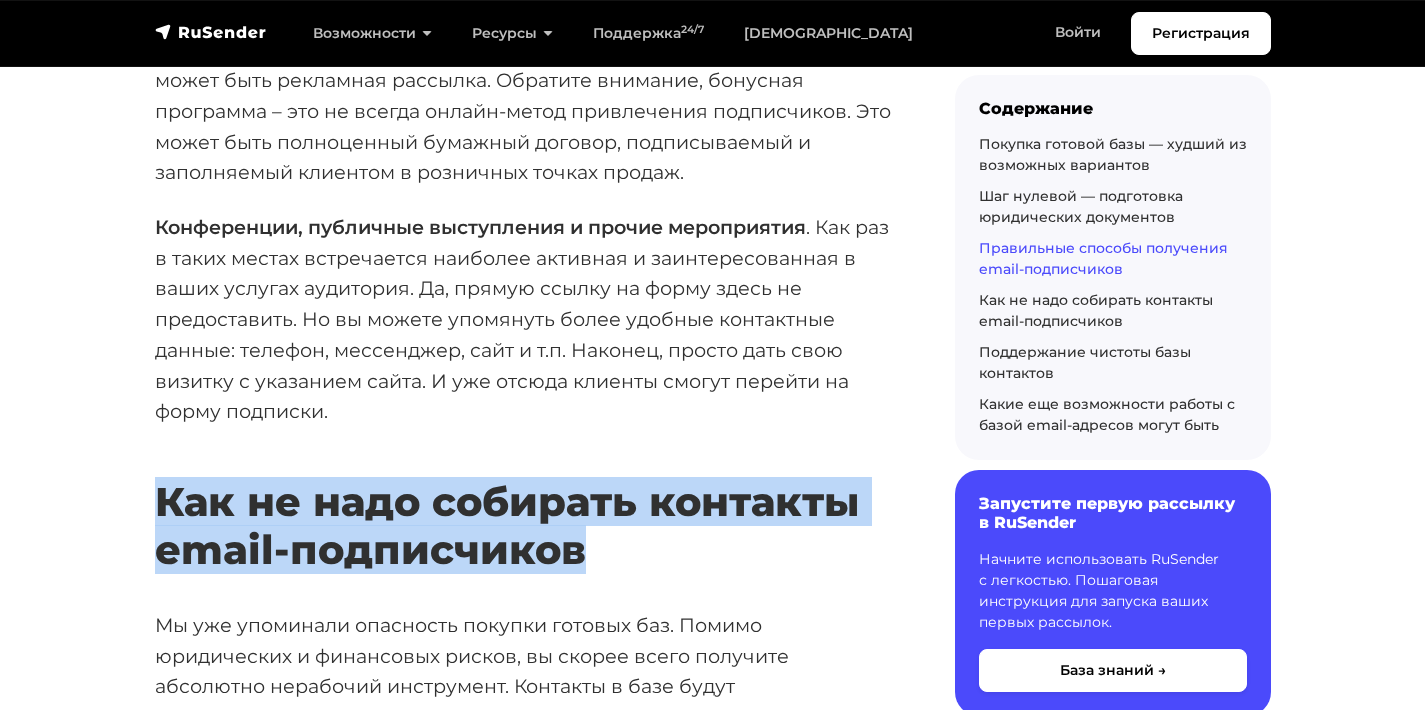 drag, startPoint x: 597, startPoint y: 558, endPoint x: 157, endPoint y: 499, distance: 443.93805 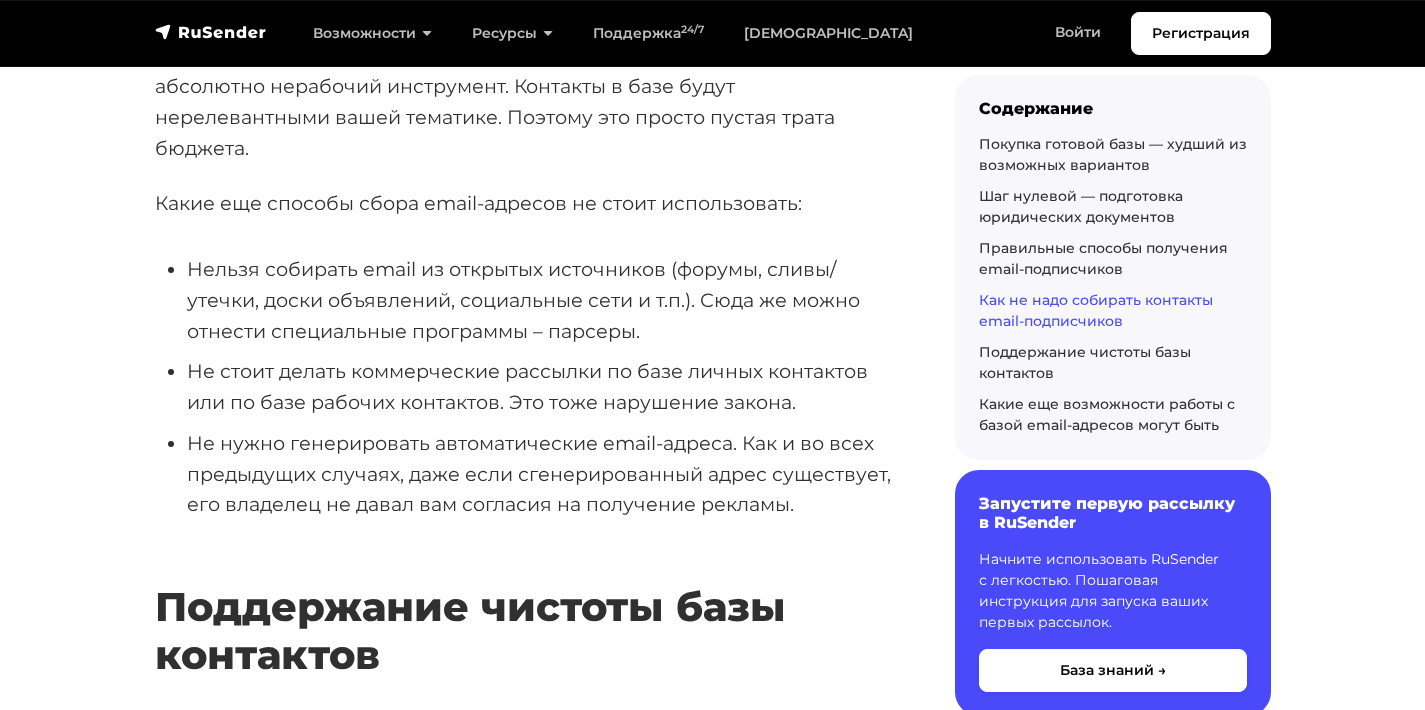 scroll, scrollTop: 8060, scrollLeft: 0, axis: vertical 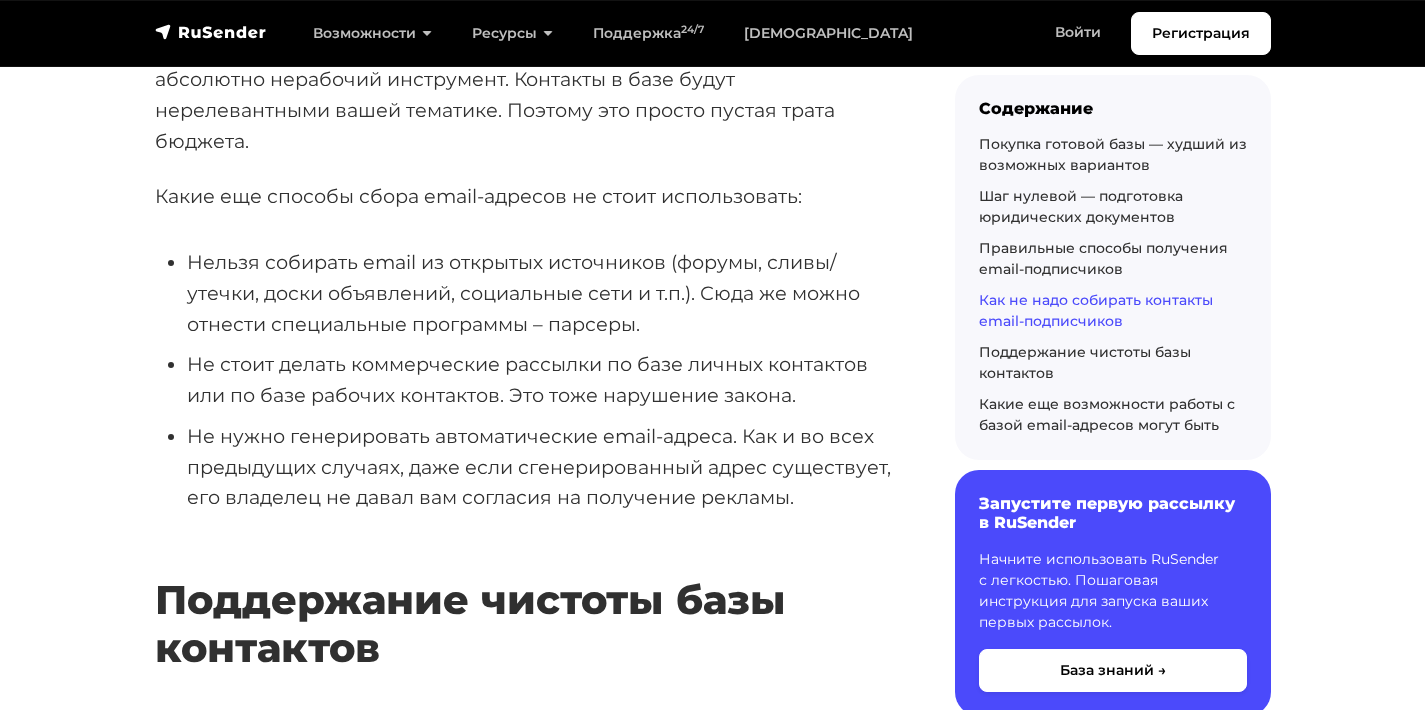 click on "Не нужно генерировать автоматические email-адреса. Как и во всех предыдущих случаях, даже если сгенерированный адрес существует, его владелец не давал вам согласия на получение рекламы." at bounding box center [539, 467] 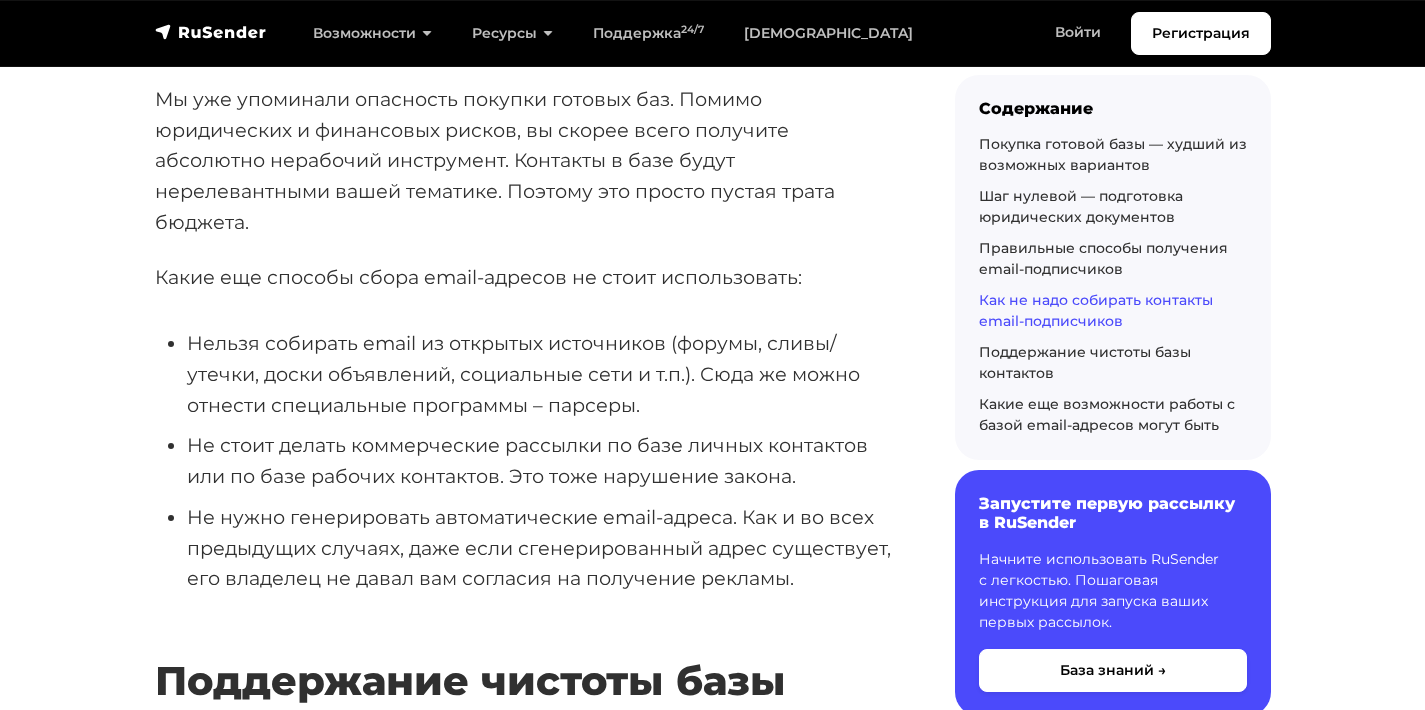 scroll, scrollTop: 7985, scrollLeft: 0, axis: vertical 